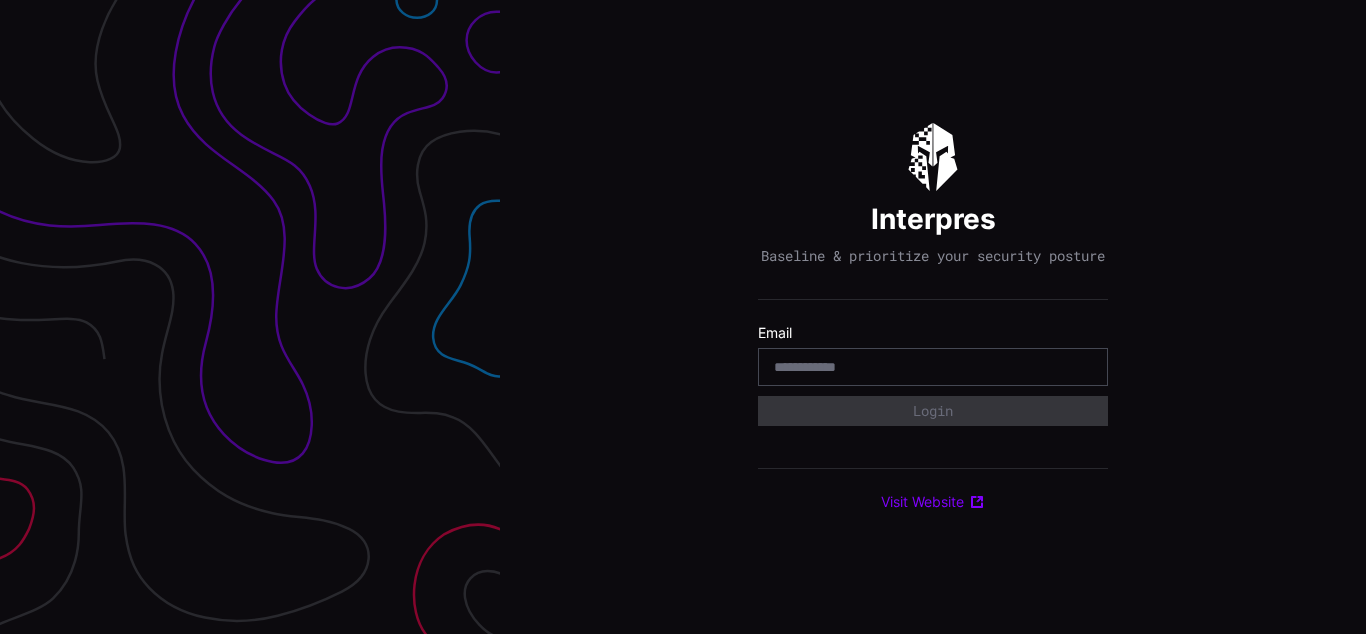 scroll, scrollTop: 0, scrollLeft: 0, axis: both 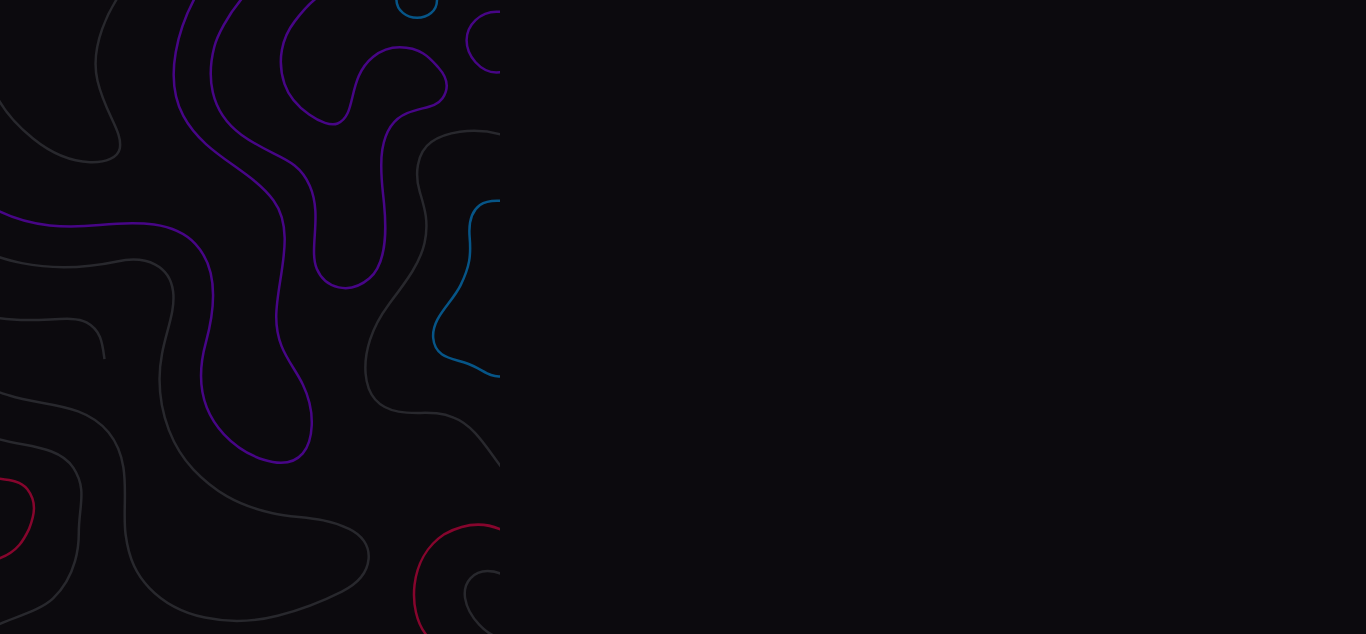 click on "Interpres Baseline & prioritize your security posture Email Login Visit Website" at bounding box center [933, 317] 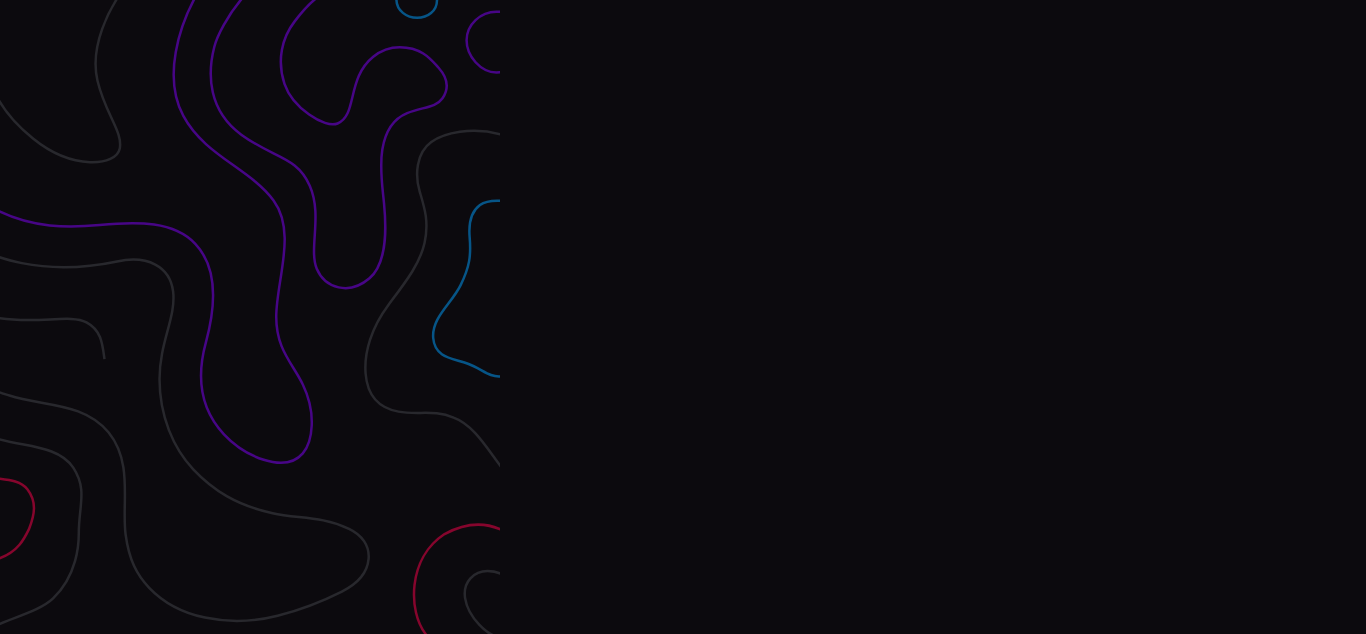 scroll, scrollTop: 0, scrollLeft: 0, axis: both 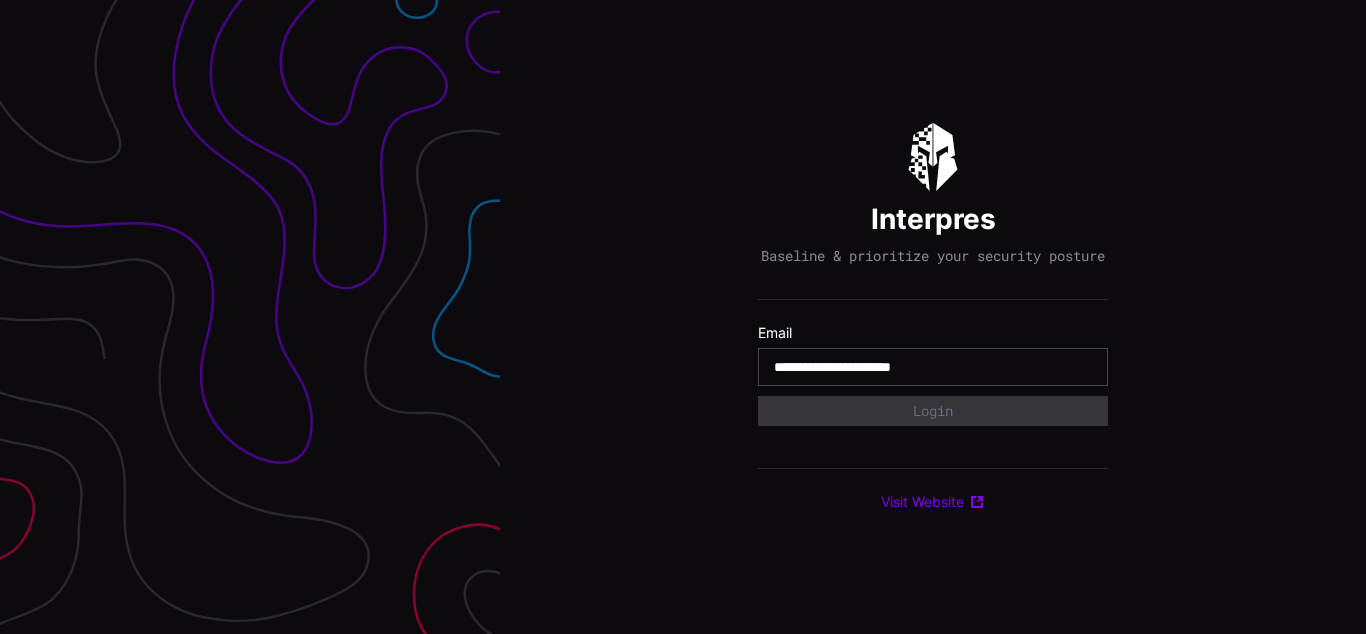 click on "**********" at bounding box center (933, 367) 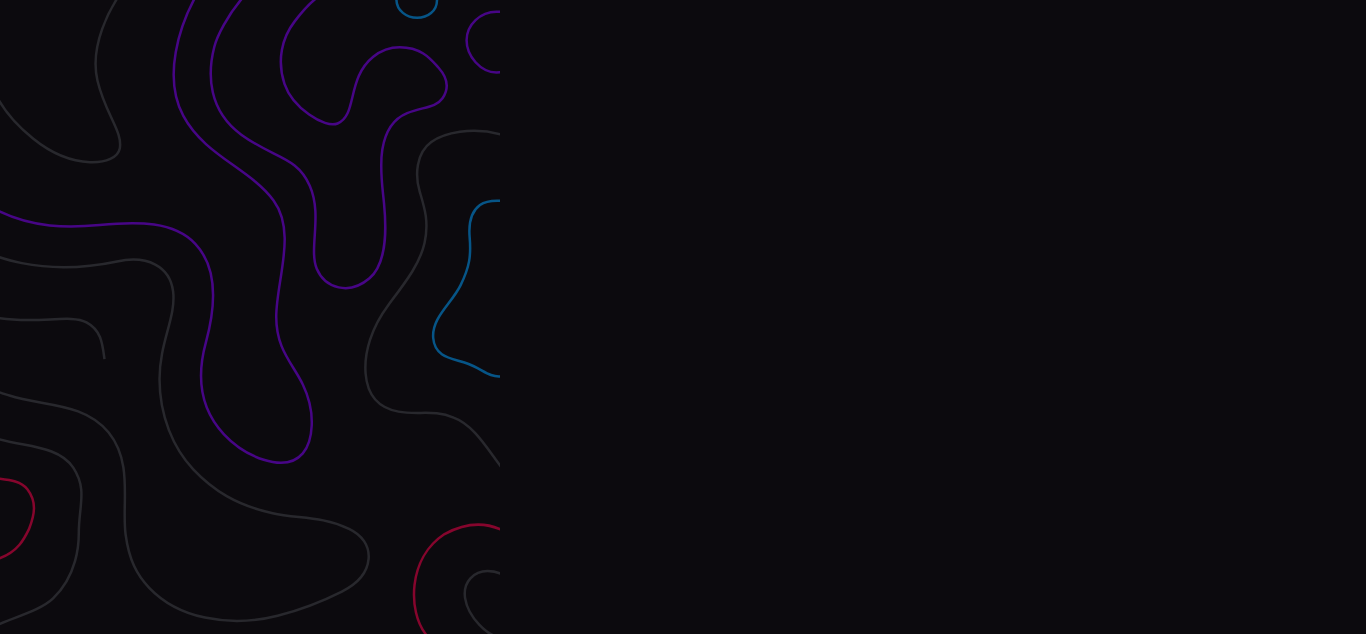 scroll, scrollTop: 0, scrollLeft: 0, axis: both 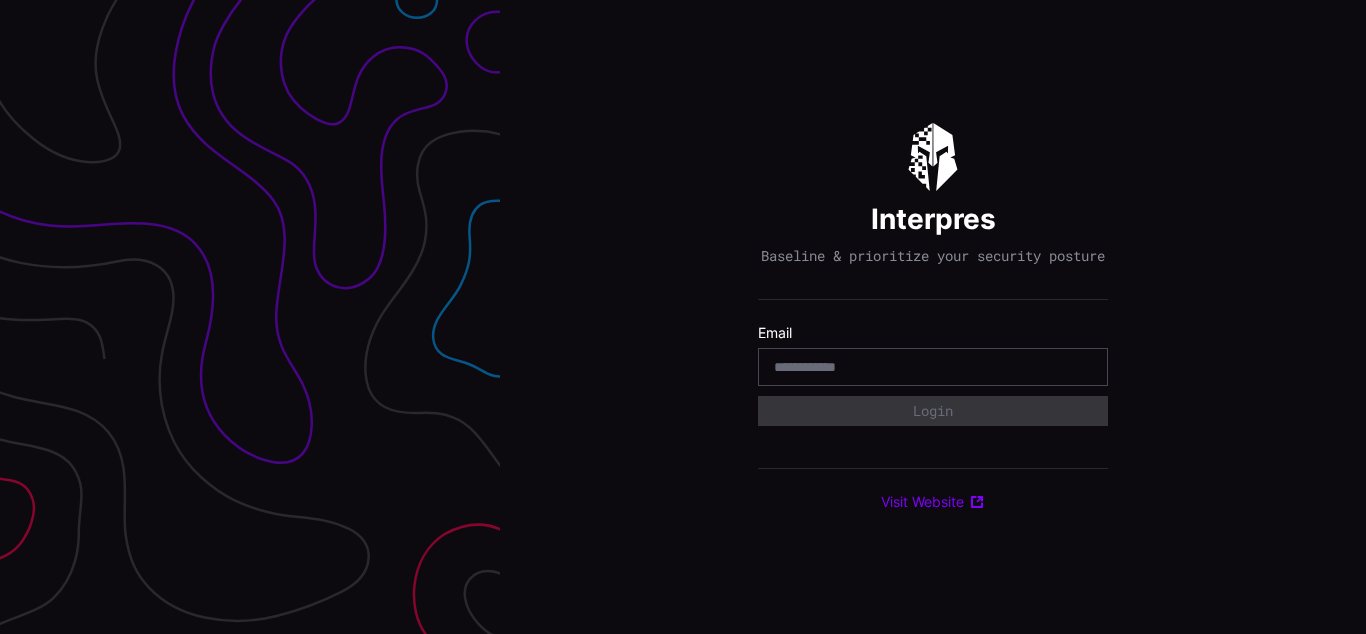 click on "Interpres Baseline & prioritize your security posture Email Login Visit Website" at bounding box center (933, 317) 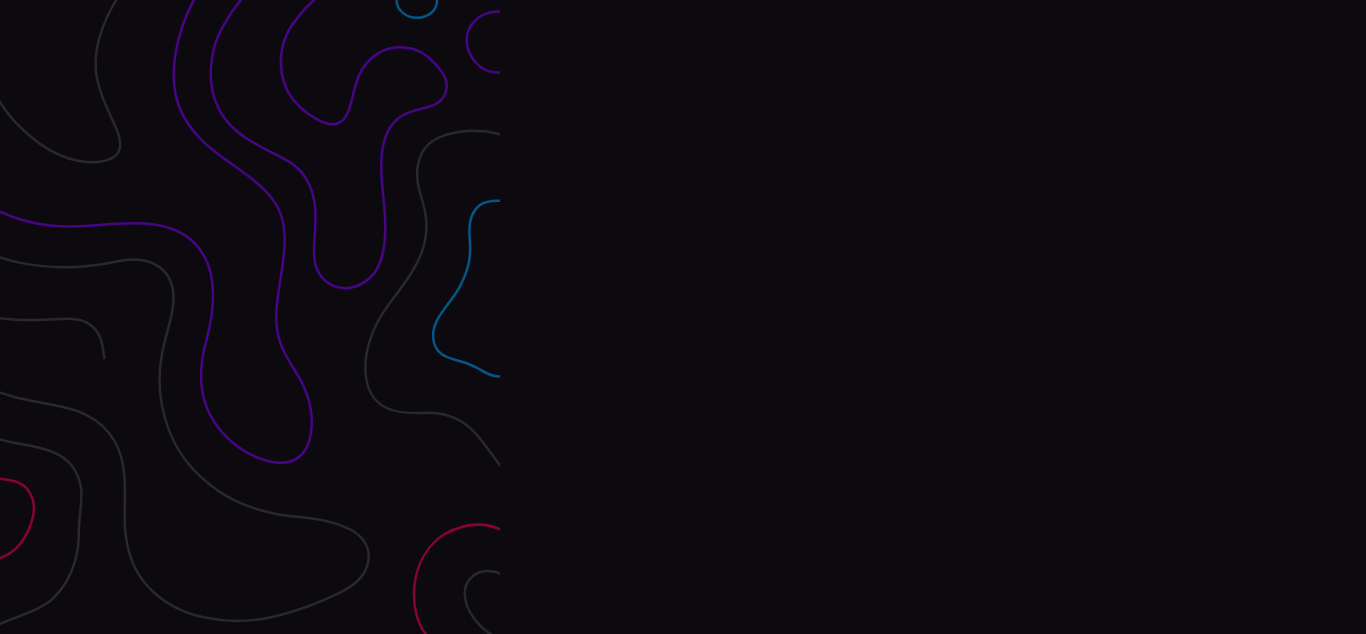 scroll, scrollTop: 0, scrollLeft: 0, axis: both 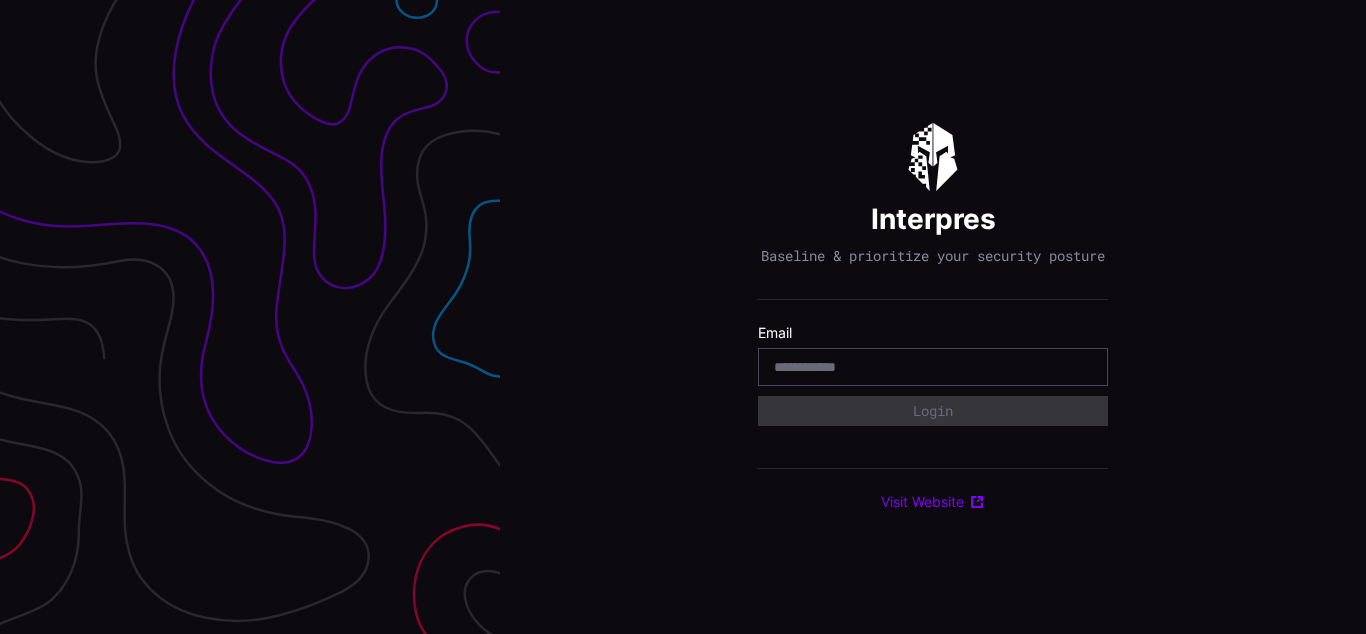 click on "Interpres Baseline & prioritize your security posture Email Login Visit Website" at bounding box center [933, 317] 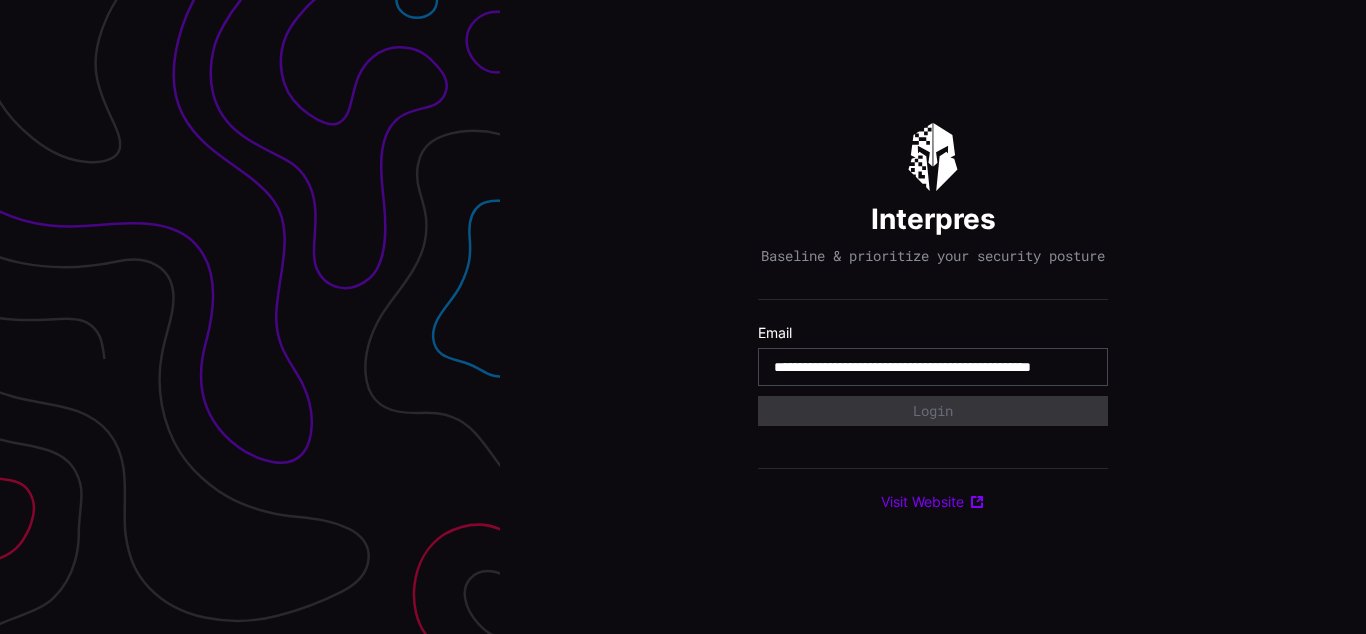 type on "**********" 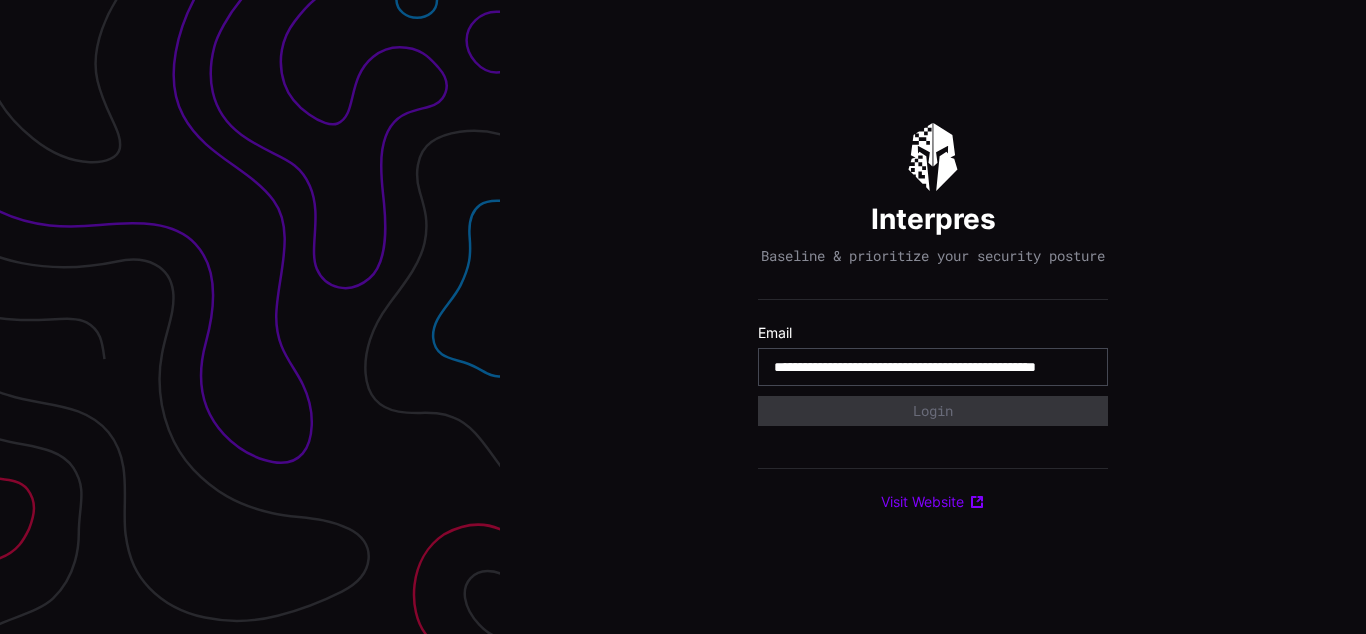 click on "**********" at bounding box center [933, 367] 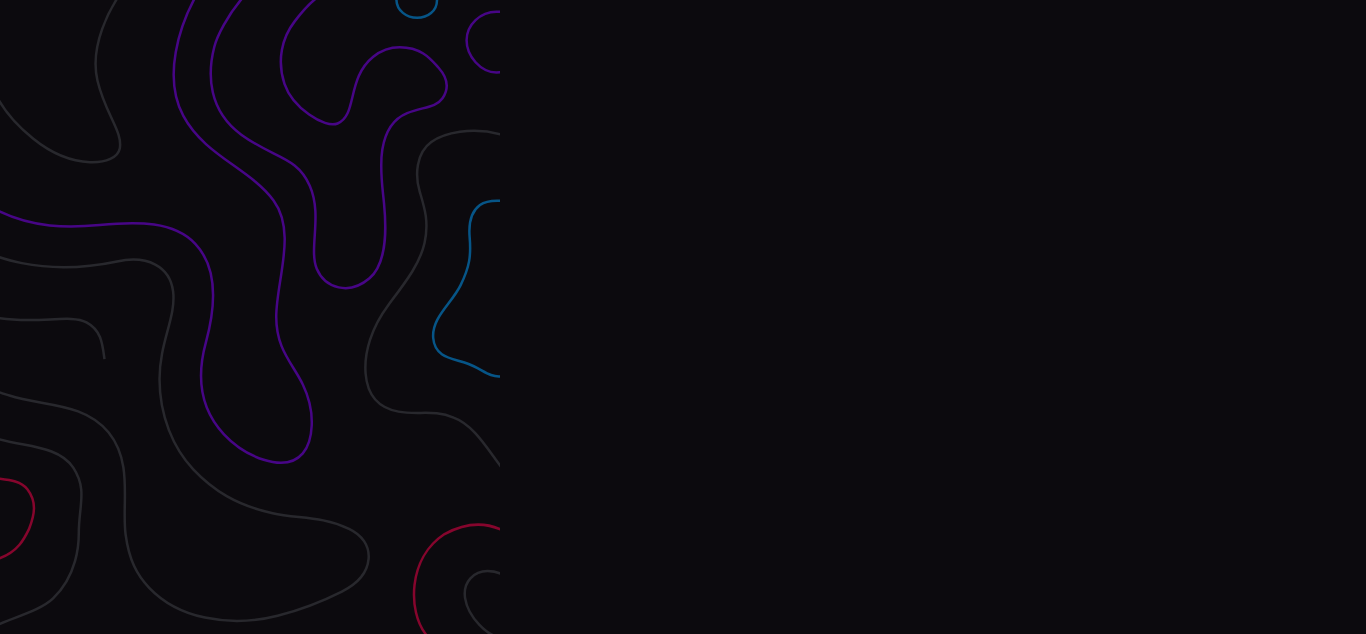 scroll, scrollTop: 0, scrollLeft: 0, axis: both 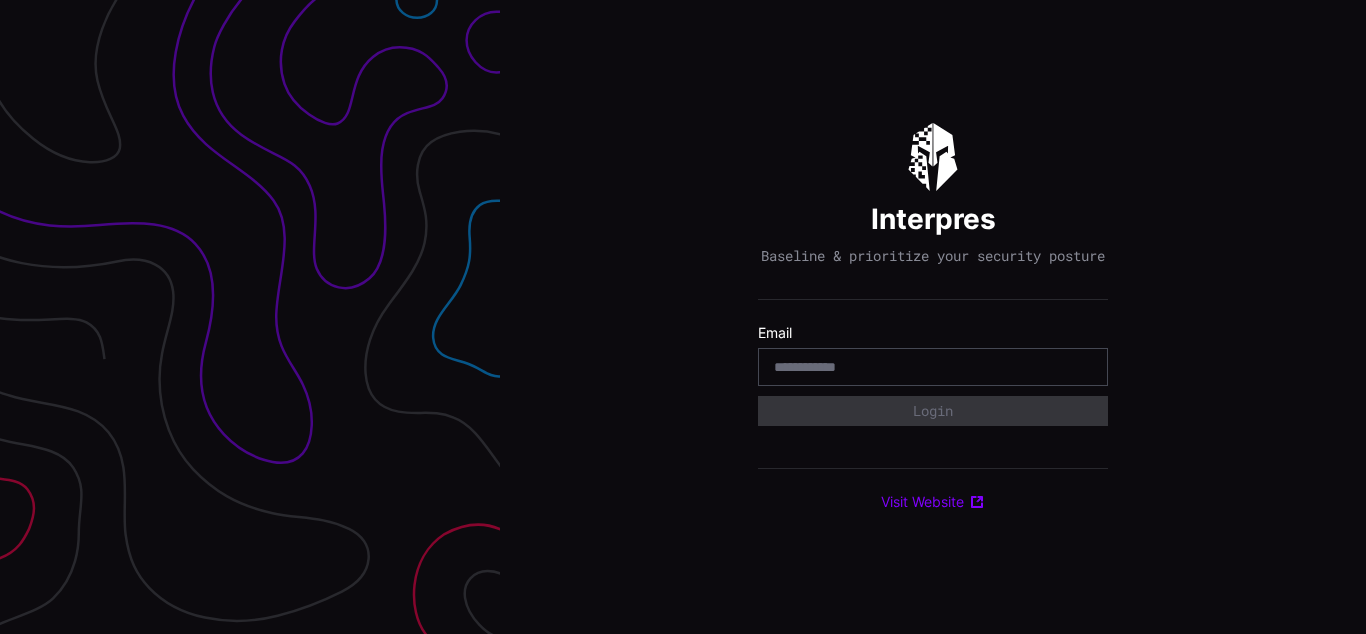 click on "Interpres Baseline & prioritize your security posture Email Login Visit Website" at bounding box center [933, 317] 